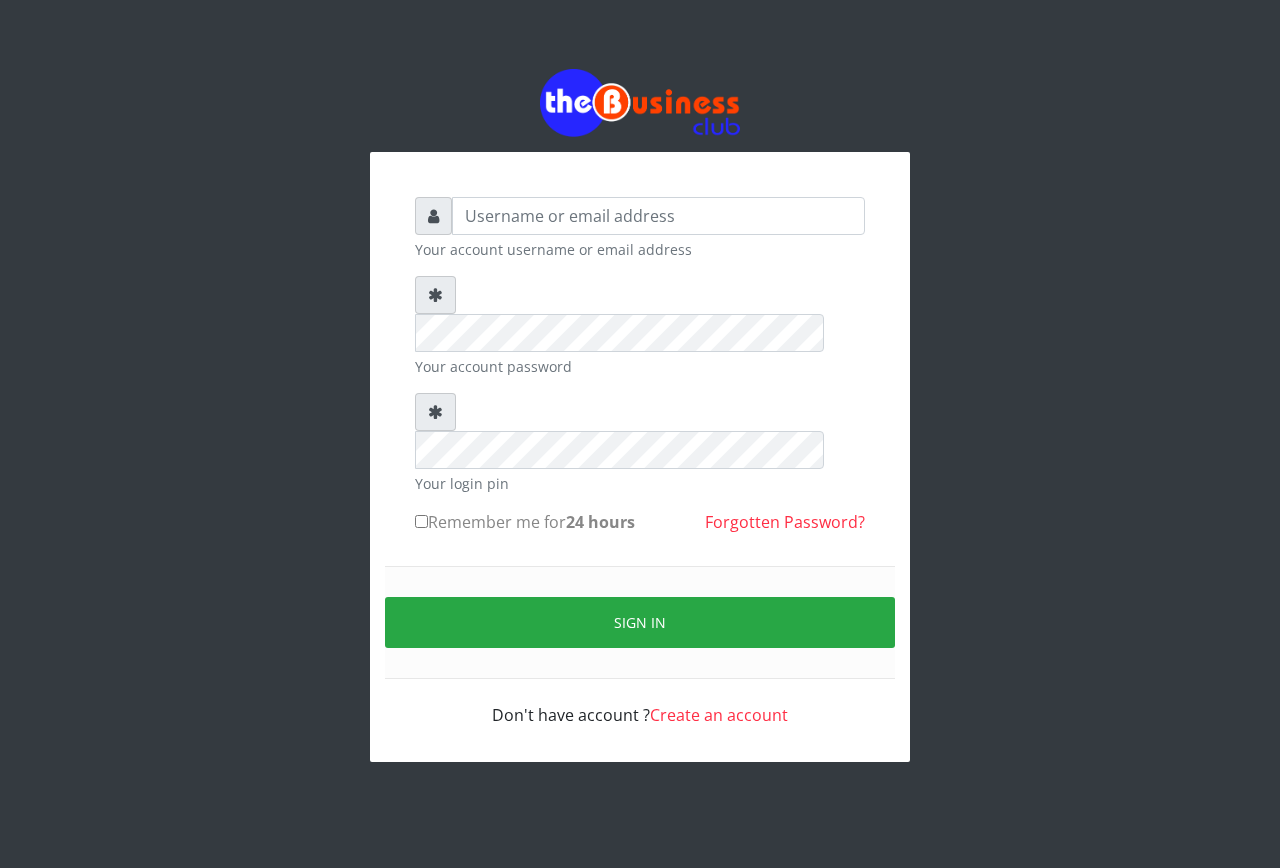 scroll, scrollTop: 0, scrollLeft: 0, axis: both 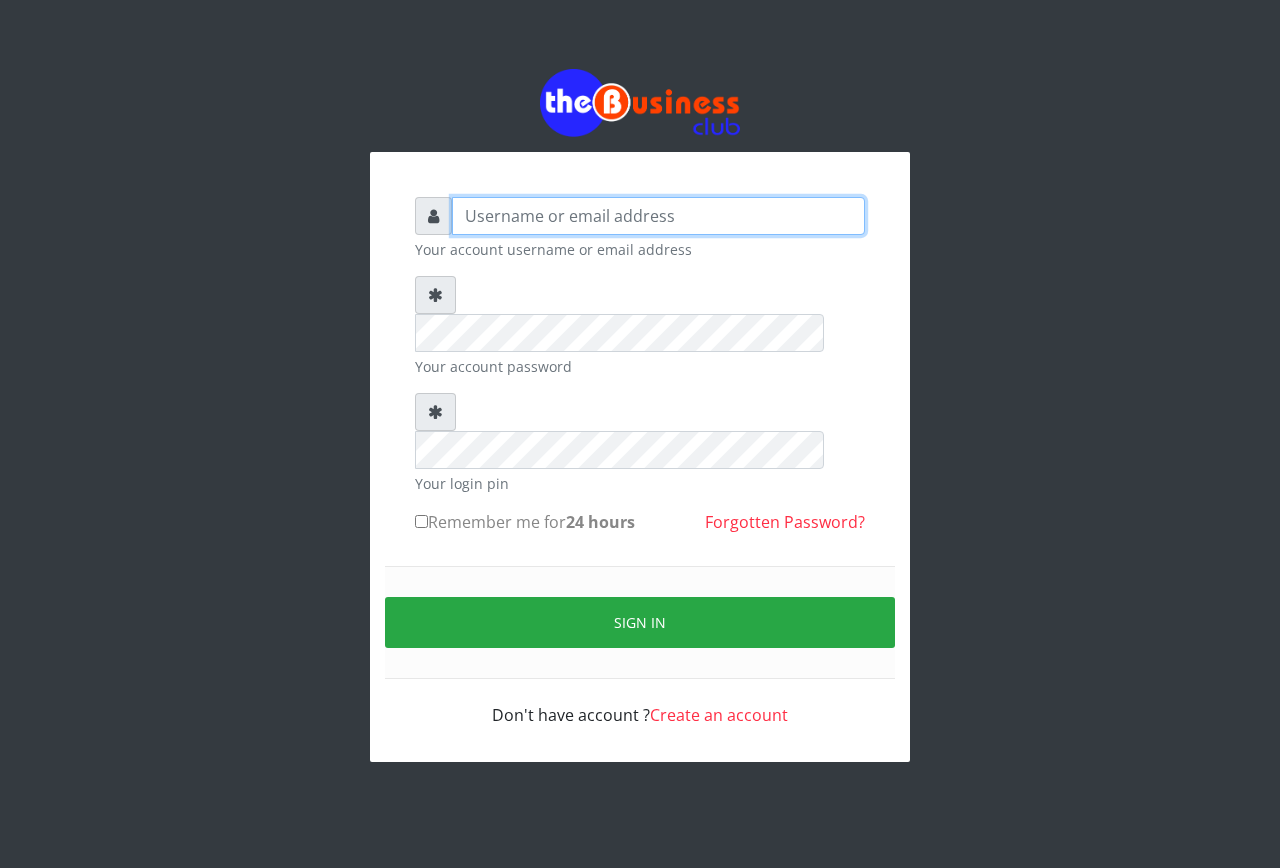 type on "[EMAIL]" 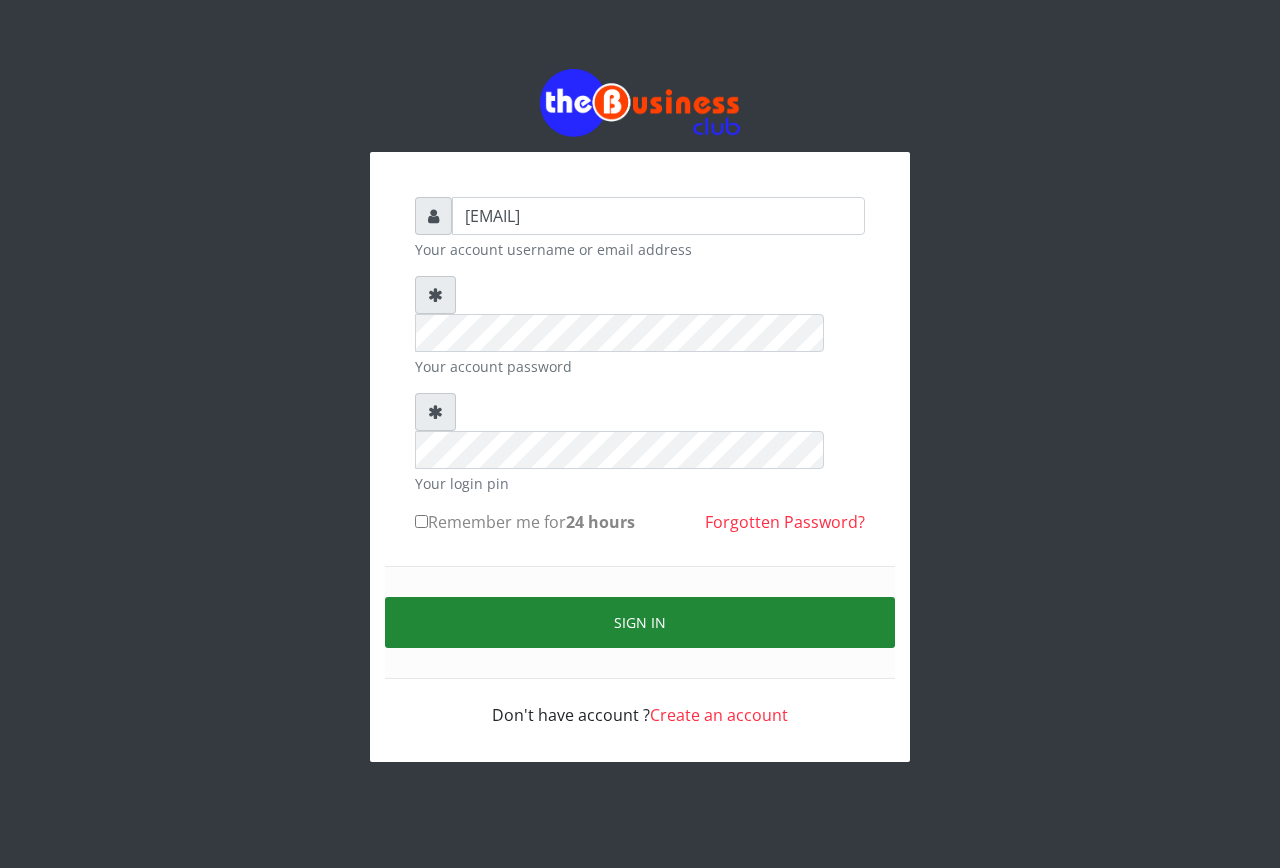 click on "Sign in" at bounding box center [640, 622] 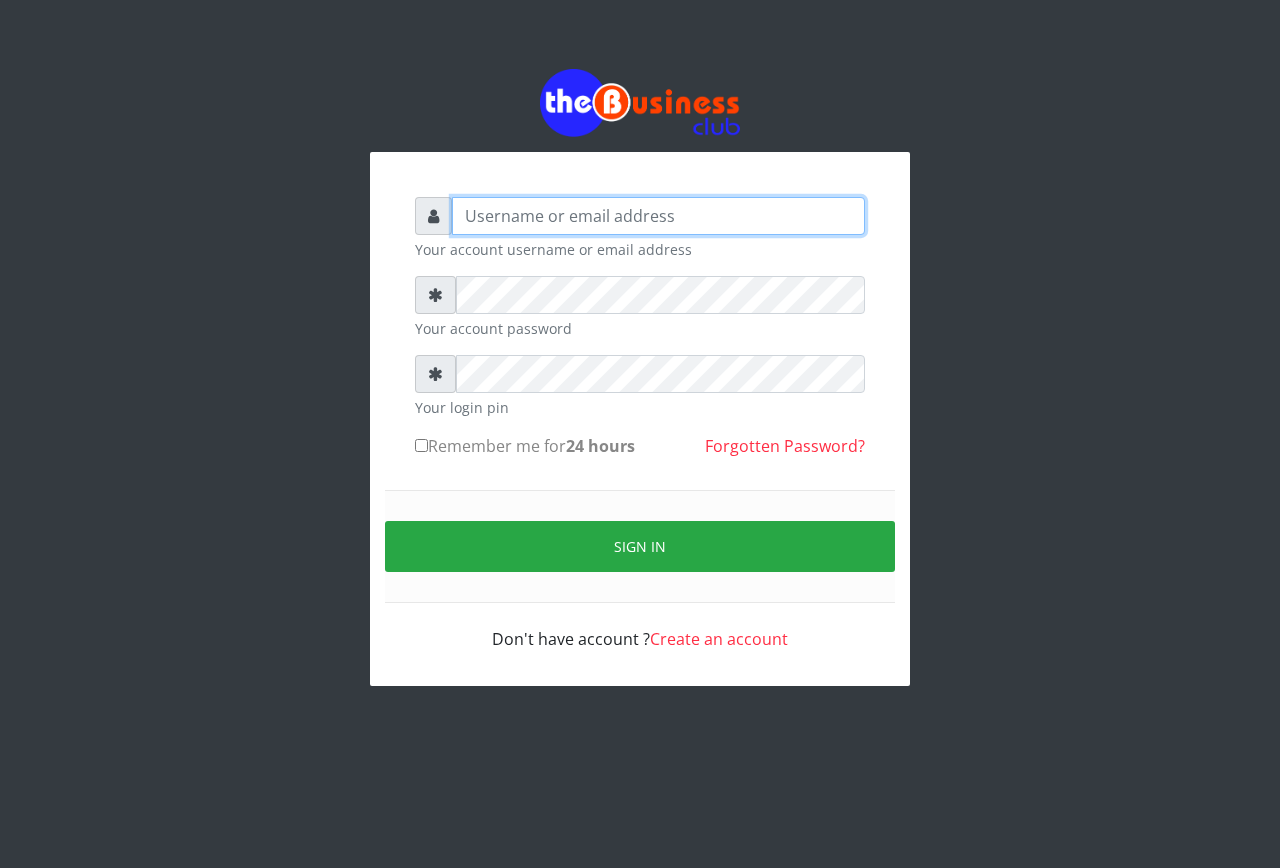 type on "emmalum0707@gmail.com" 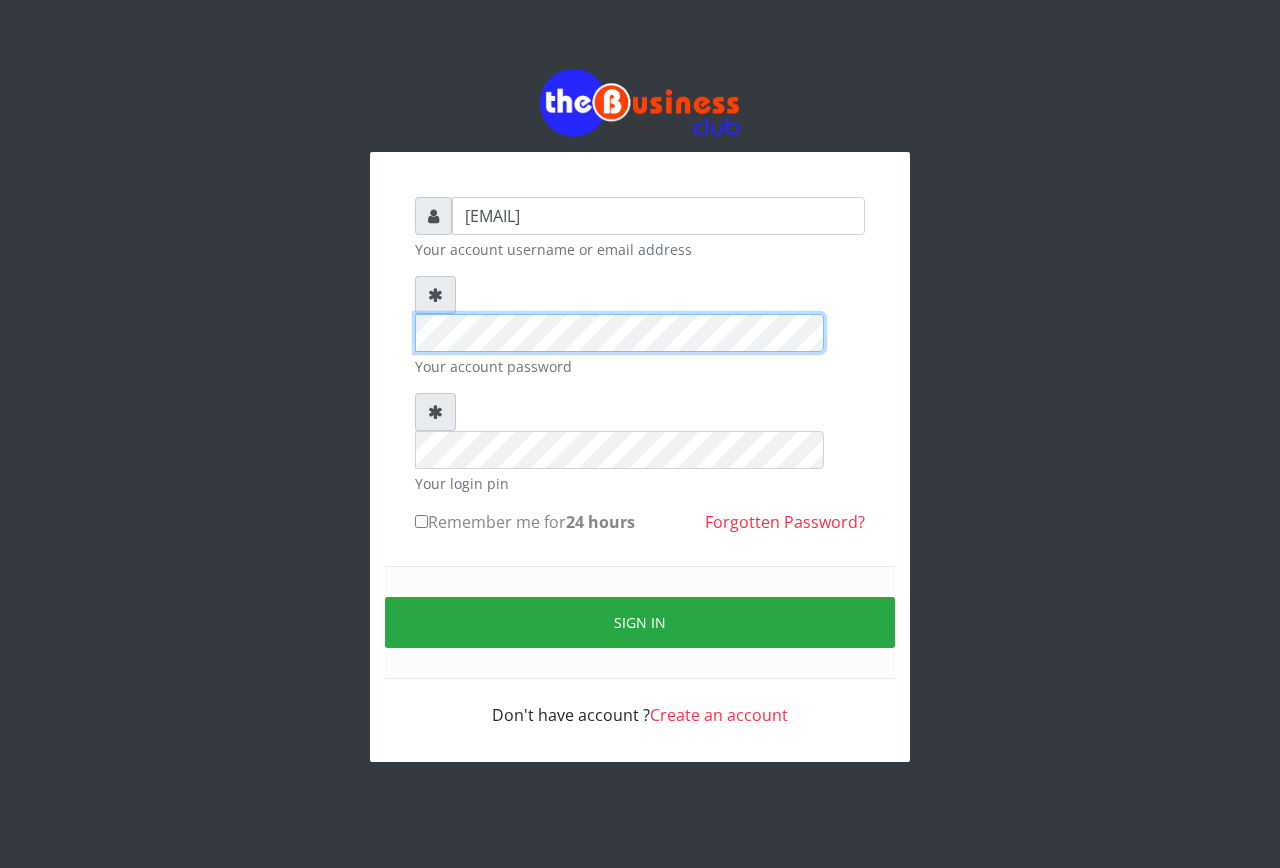 scroll, scrollTop: 0, scrollLeft: 0, axis: both 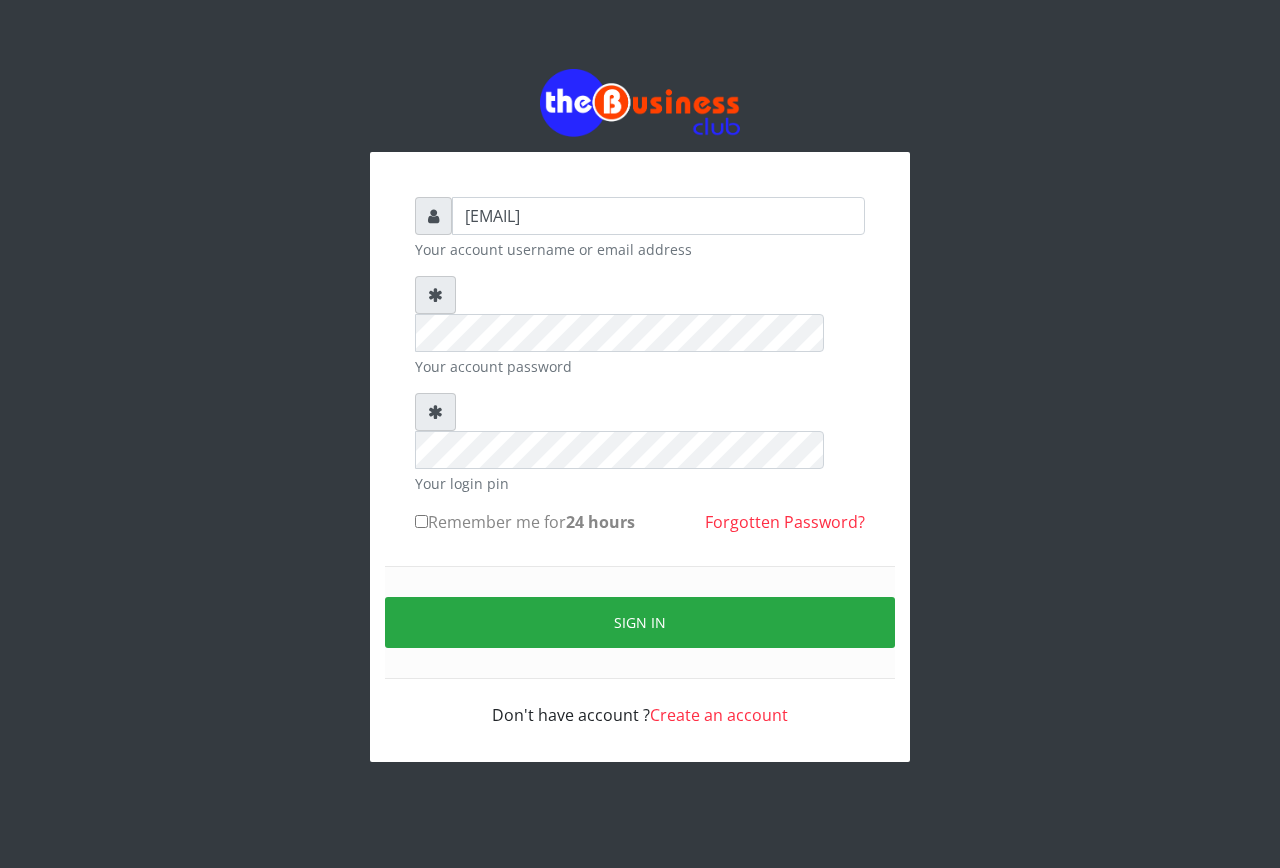 click on "Remember me for  24 hours" at bounding box center (525, 522) 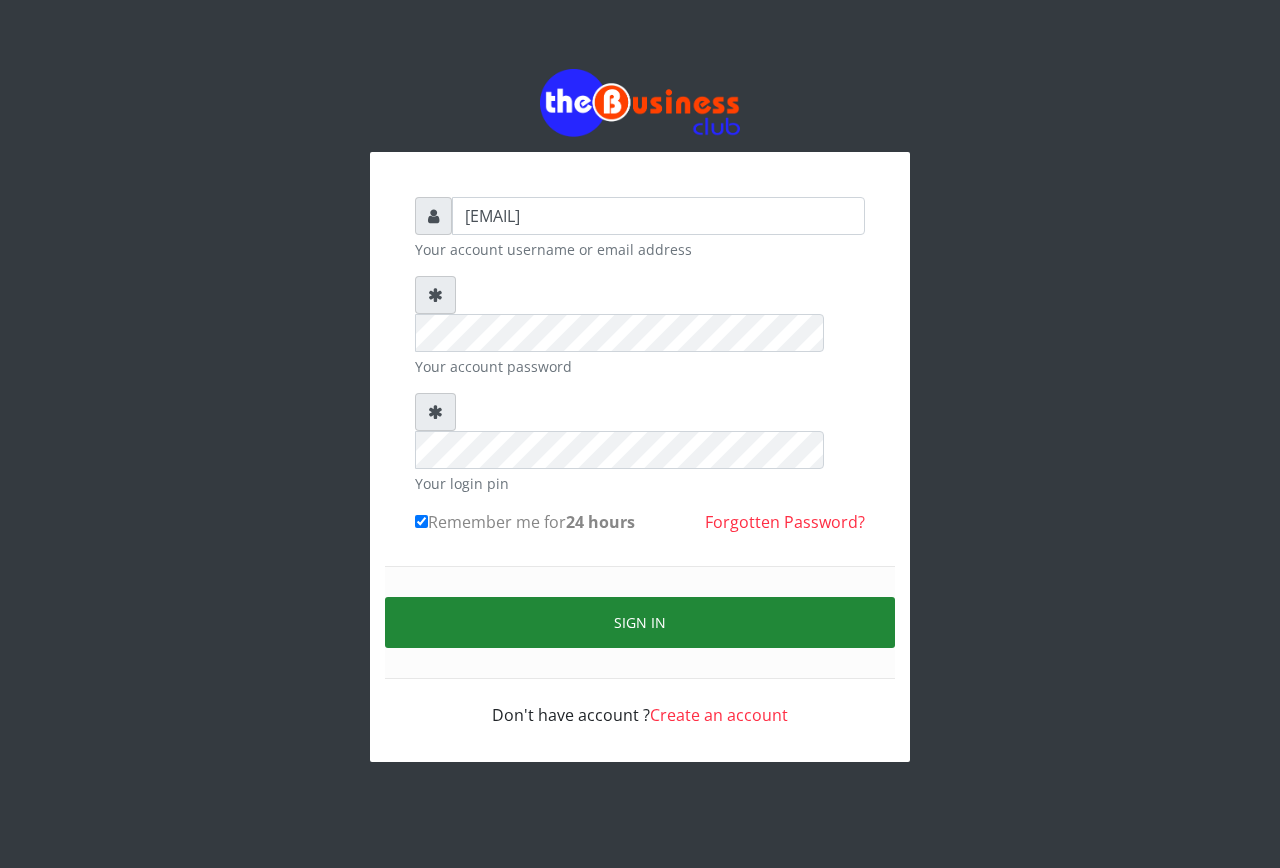 click on "Sign in" at bounding box center (640, 622) 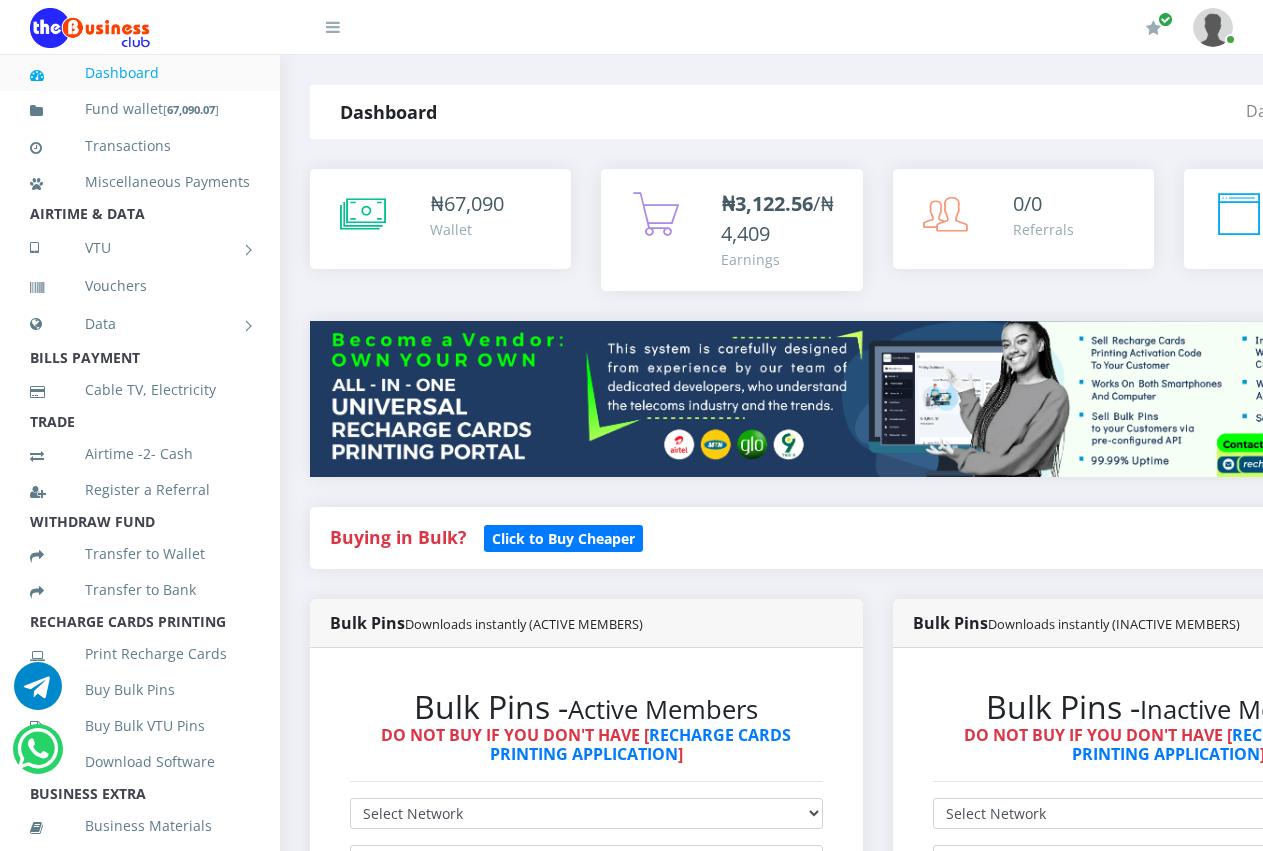 scroll, scrollTop: 0, scrollLeft: 0, axis: both 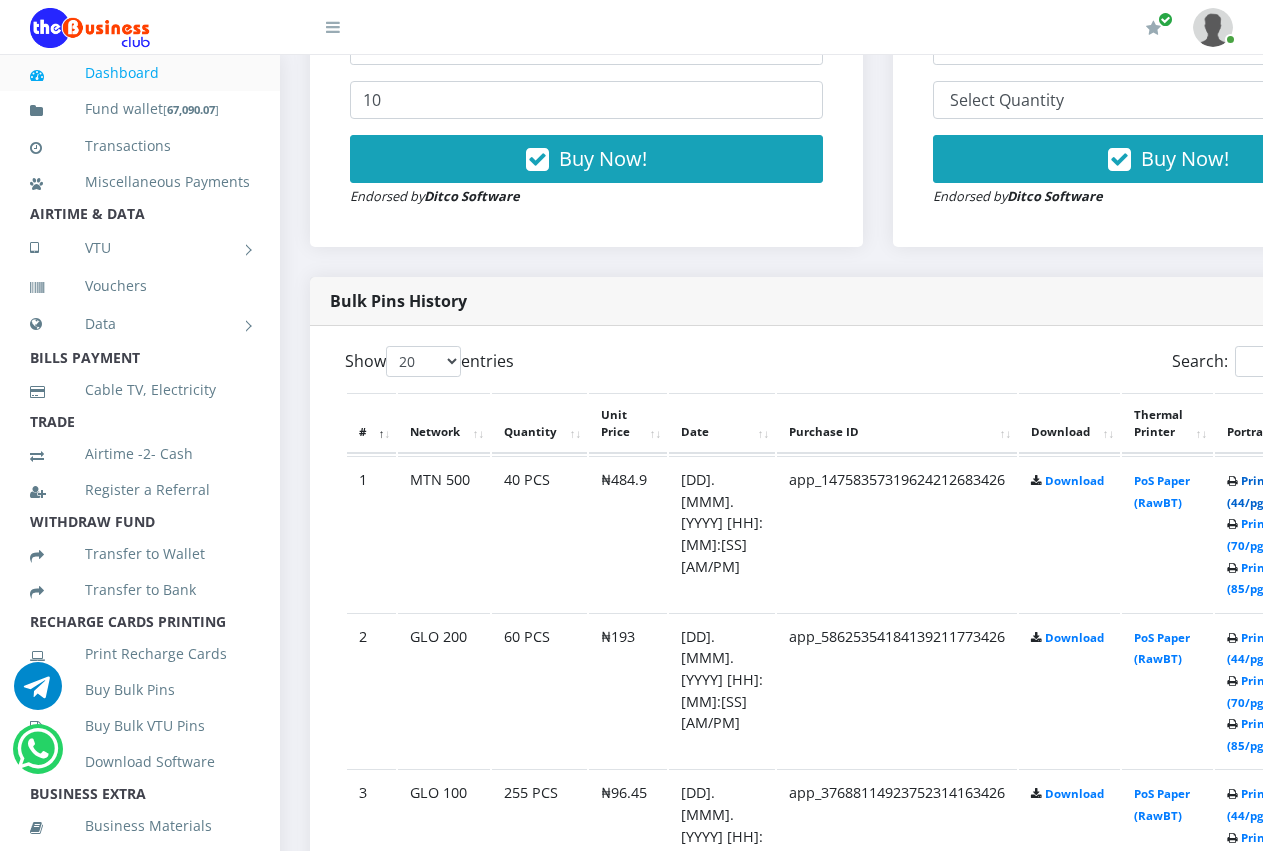 click on "Print (44/pg)" at bounding box center [1248, 491] 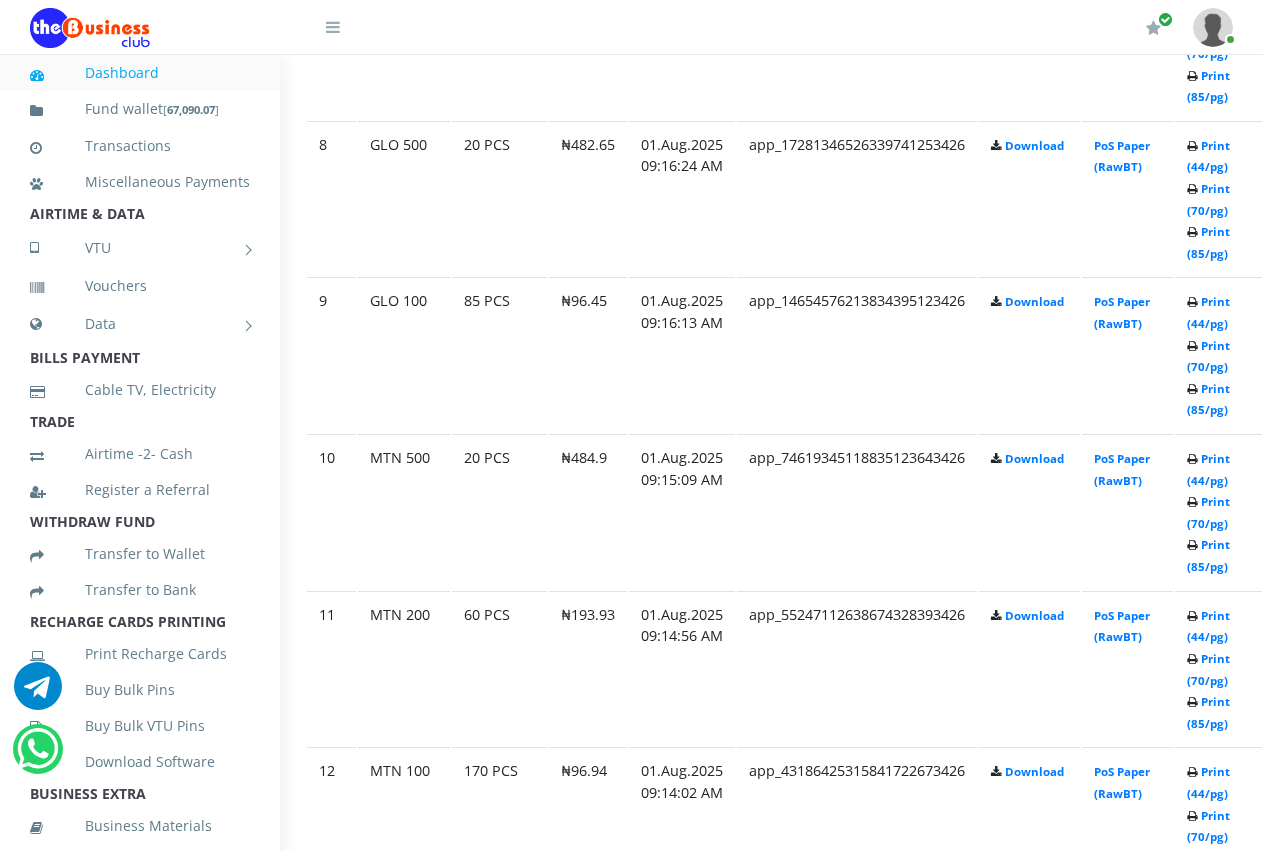 scroll, scrollTop: 2251, scrollLeft: 40, axis: both 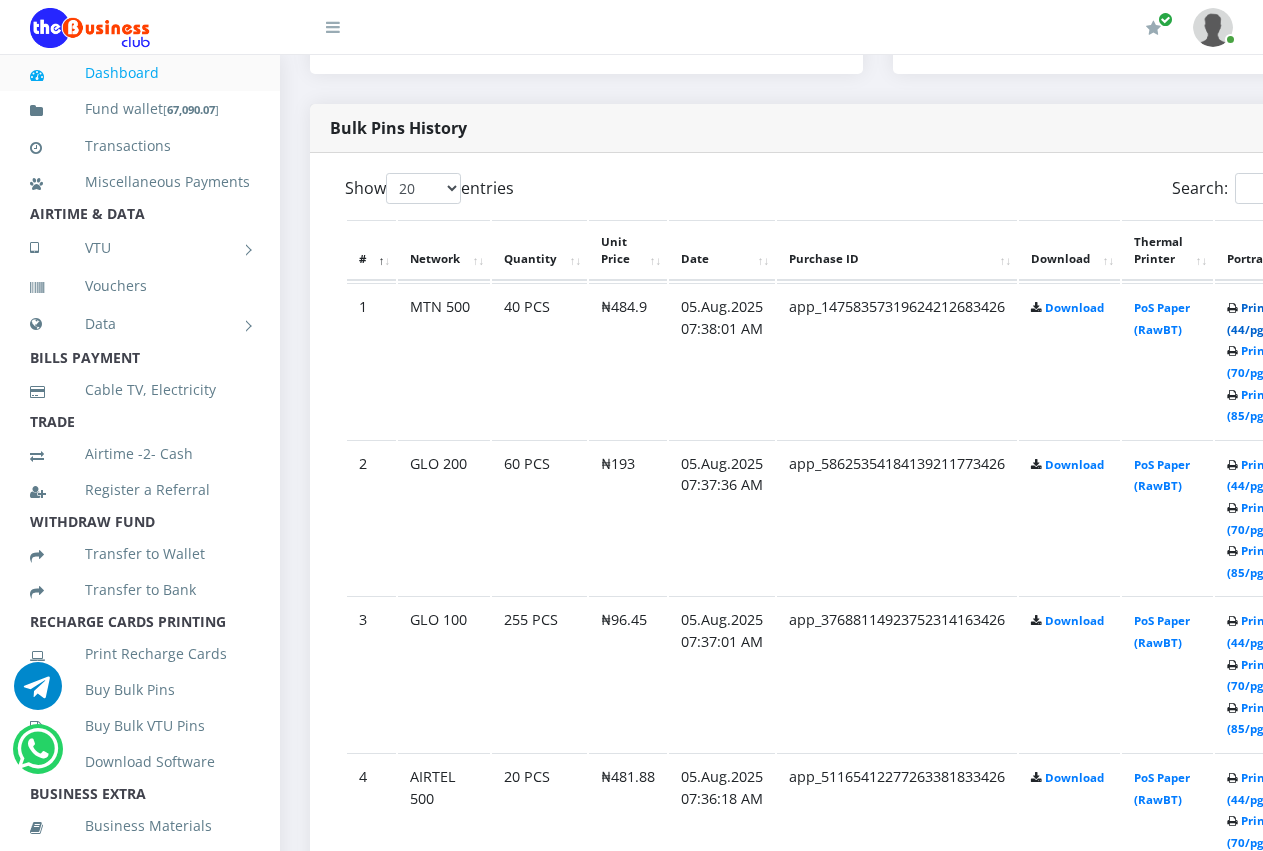 click on "Print (44/pg)" at bounding box center [1248, 318] 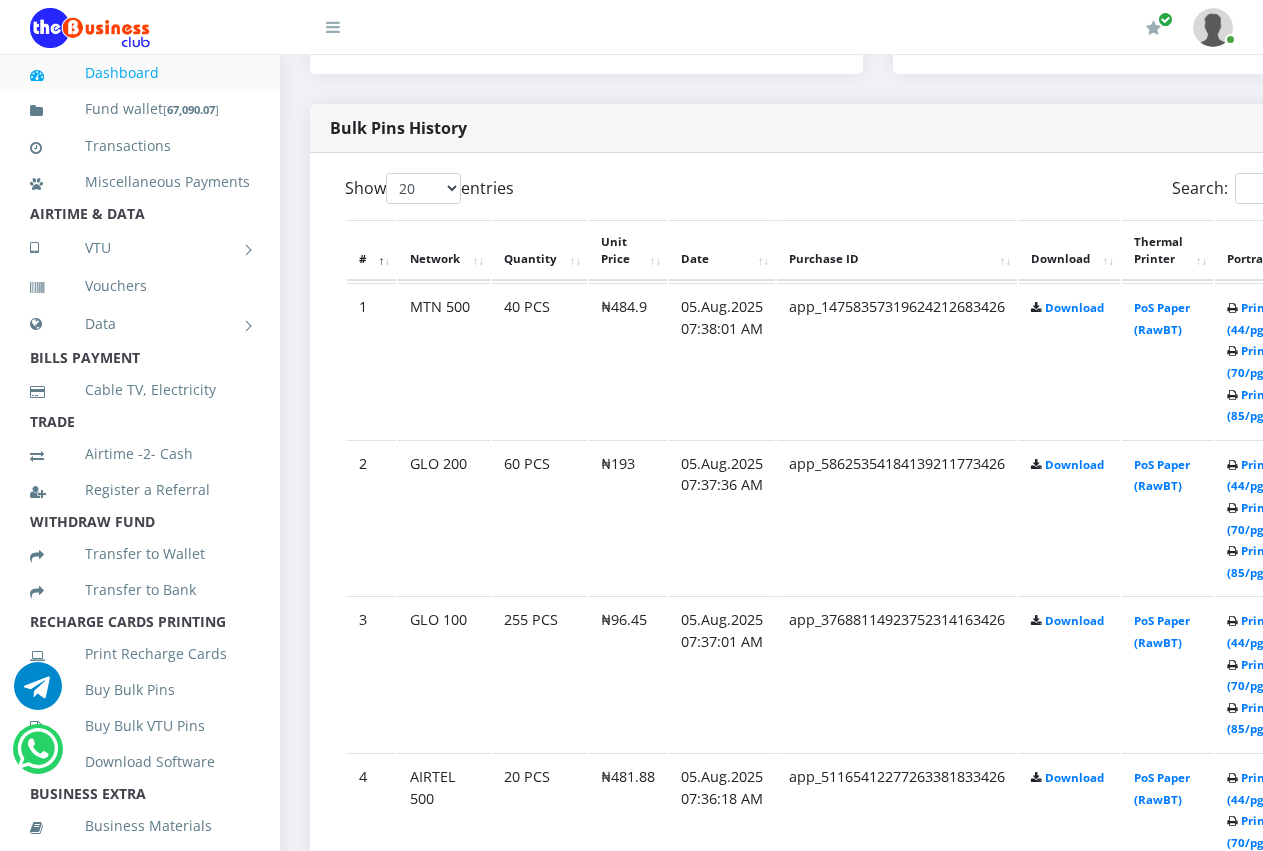 scroll, scrollTop: 0, scrollLeft: 0, axis: both 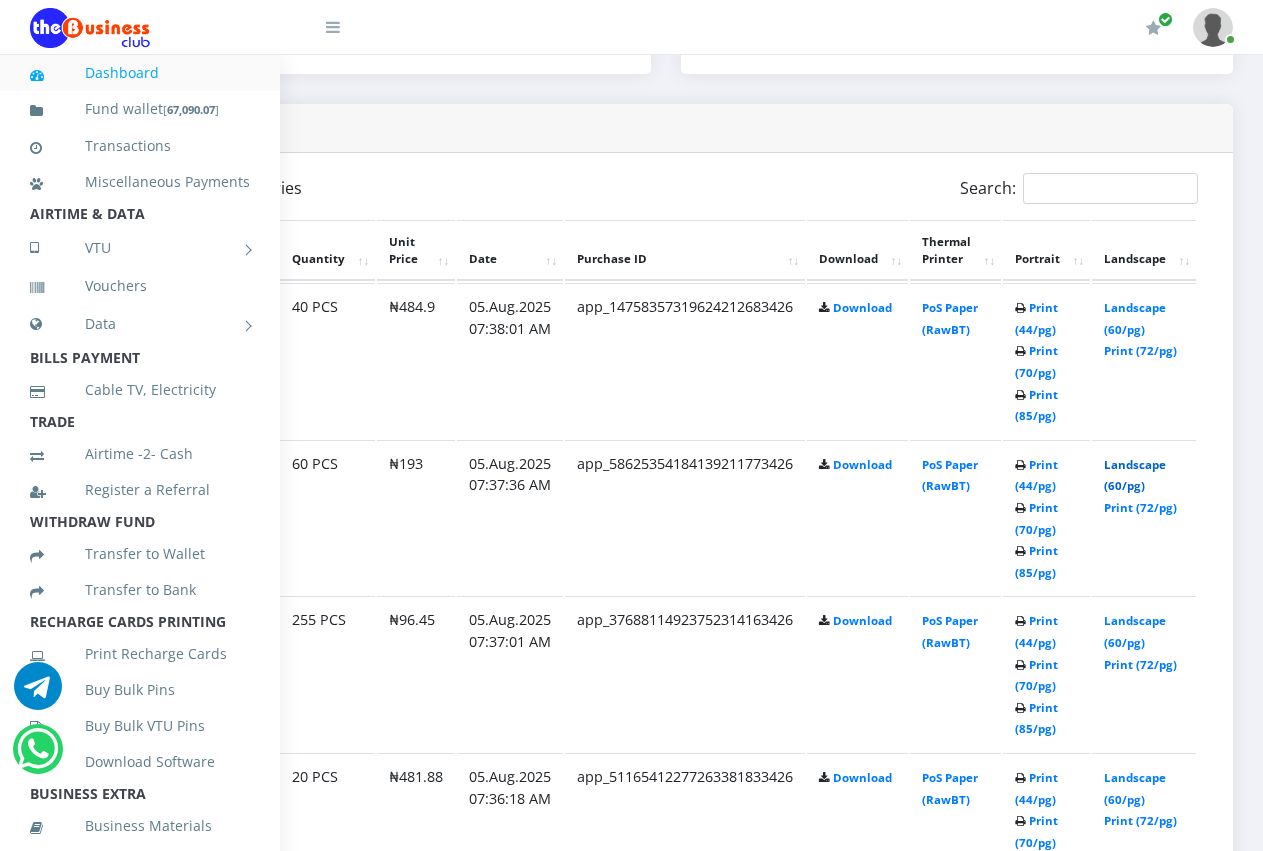 click on "Landscape (60/pg)" at bounding box center [1135, 475] 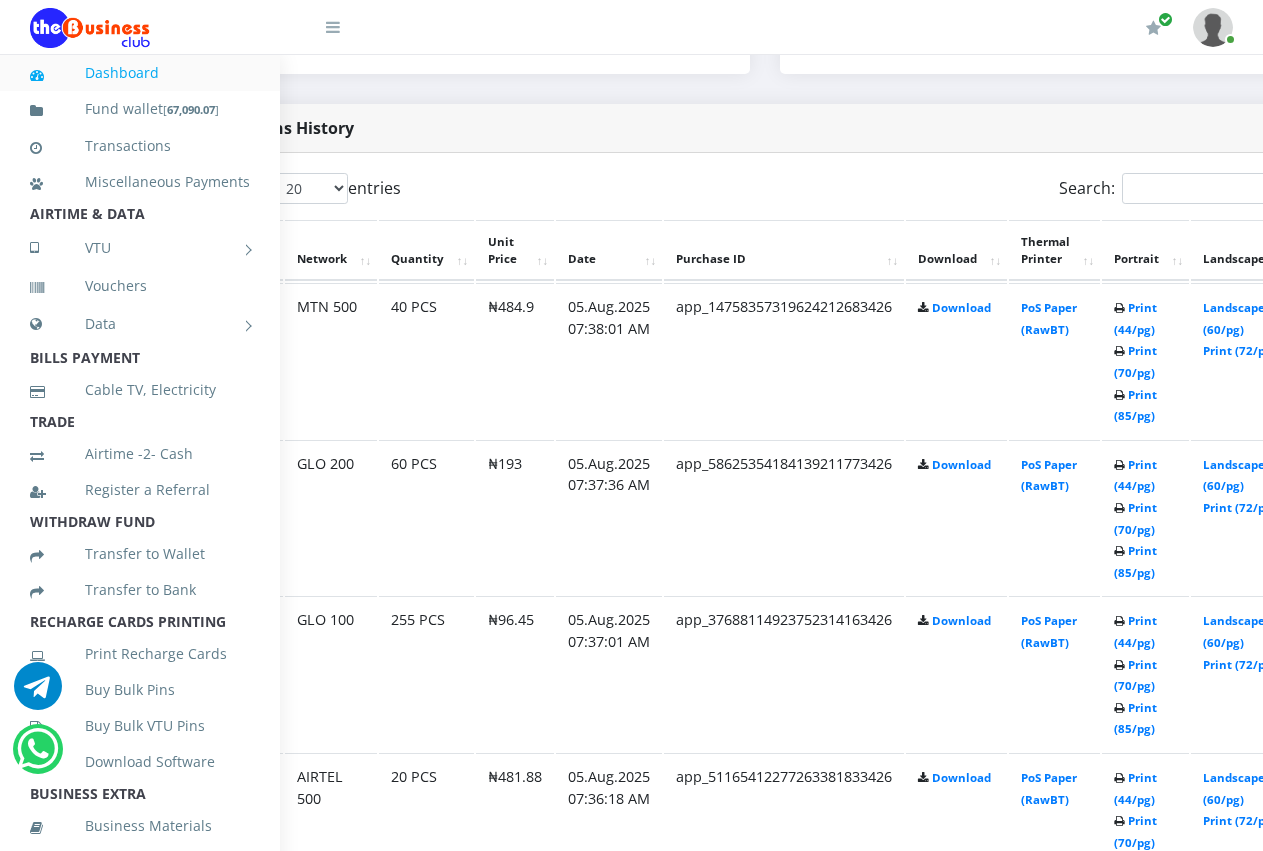 scroll, scrollTop: 984, scrollLeft: 200, axis: both 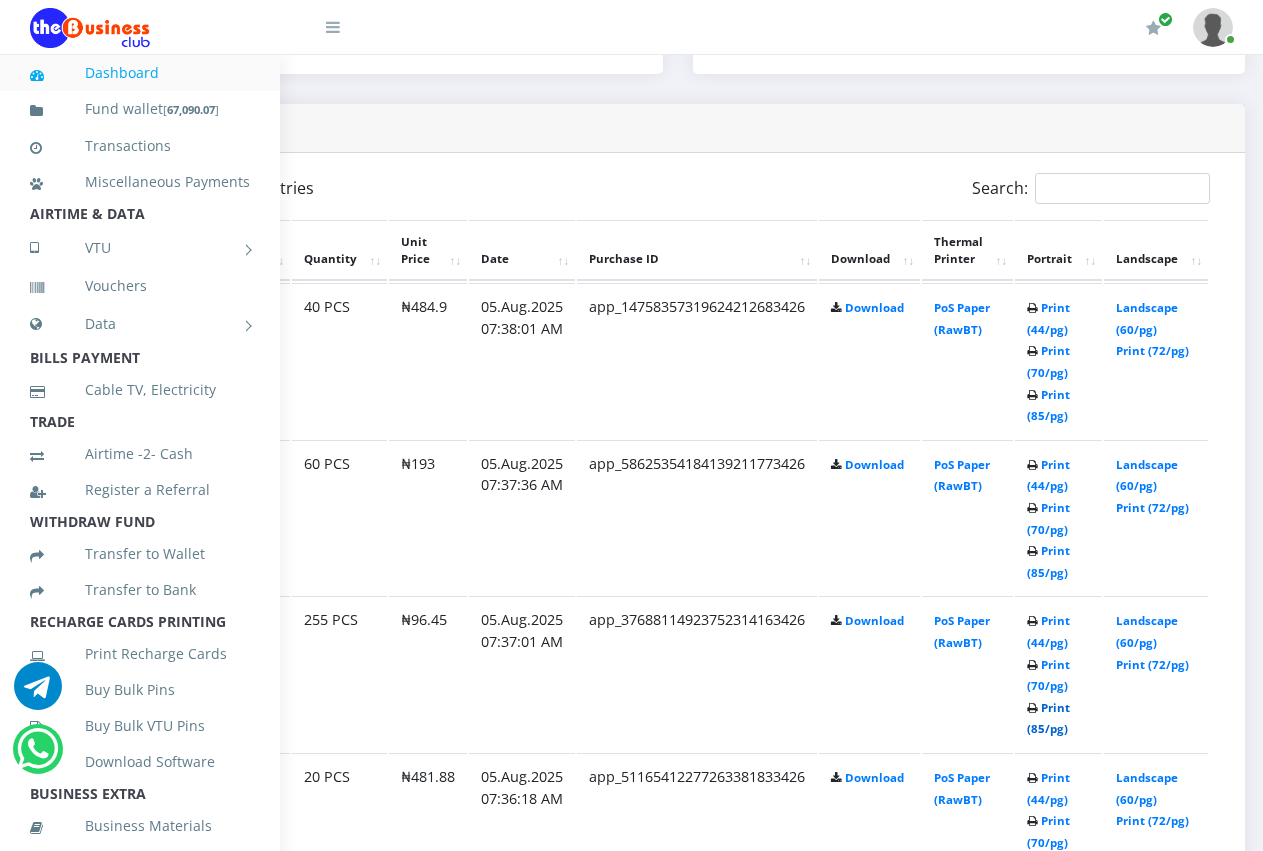 click on "Print (85/pg)" at bounding box center [1048, 718] 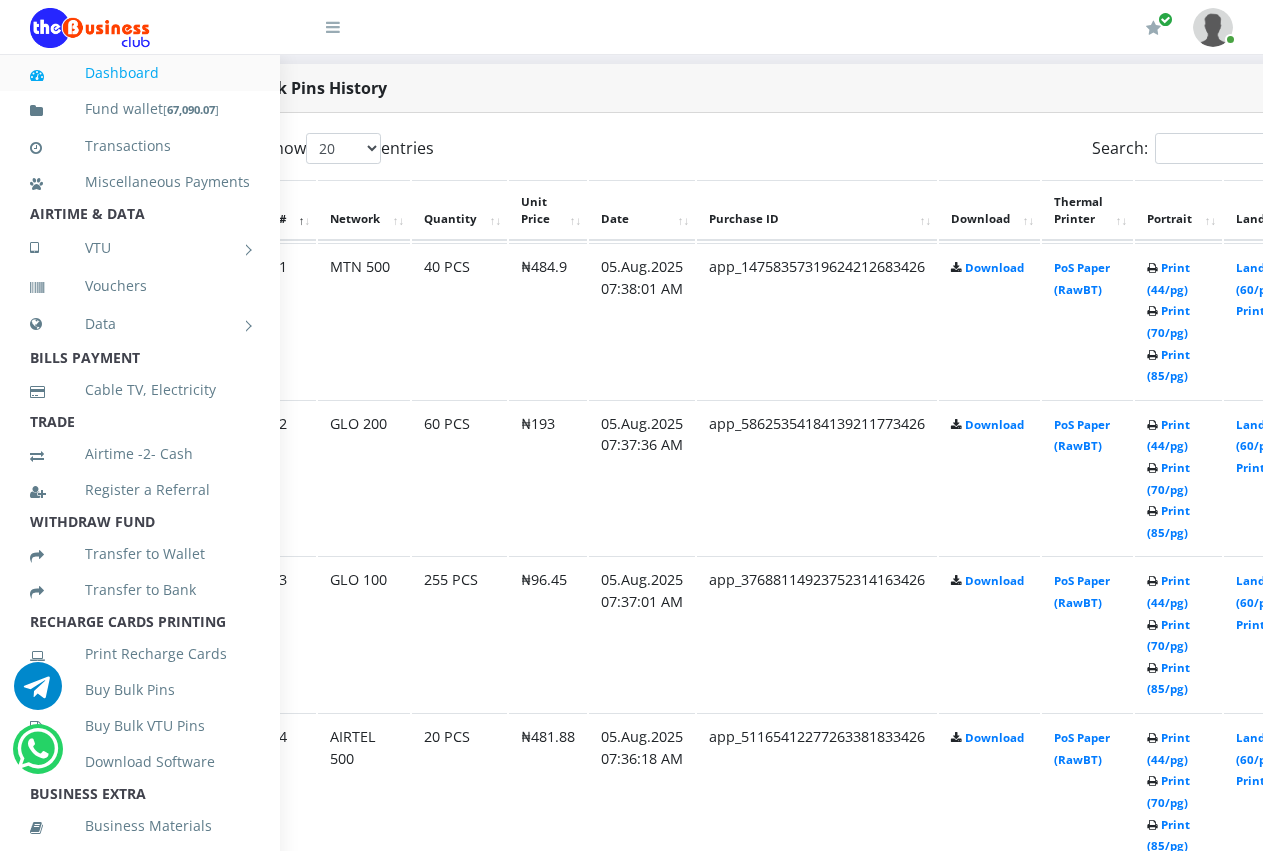 scroll, scrollTop: 1104, scrollLeft: 80, axis: both 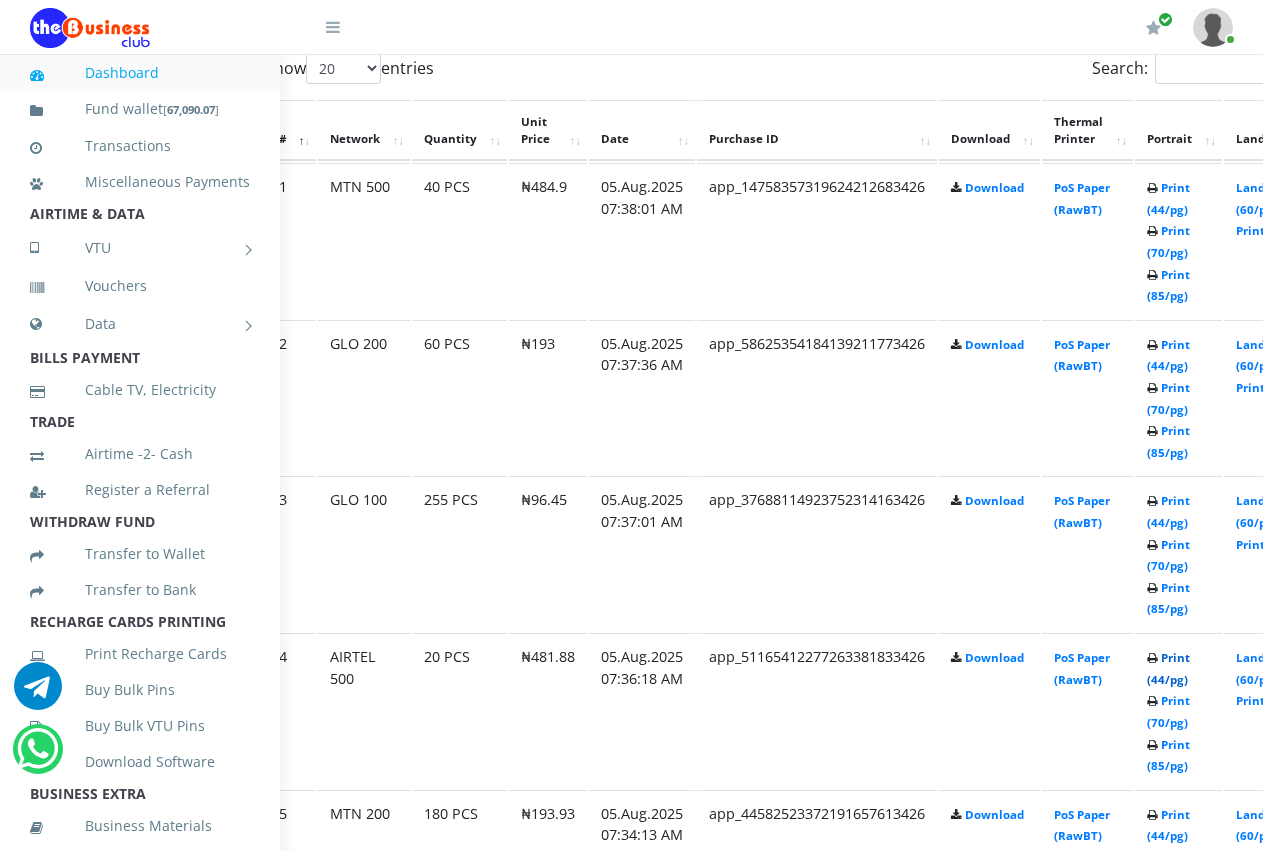 click on "Print (44/pg)" at bounding box center (1168, 668) 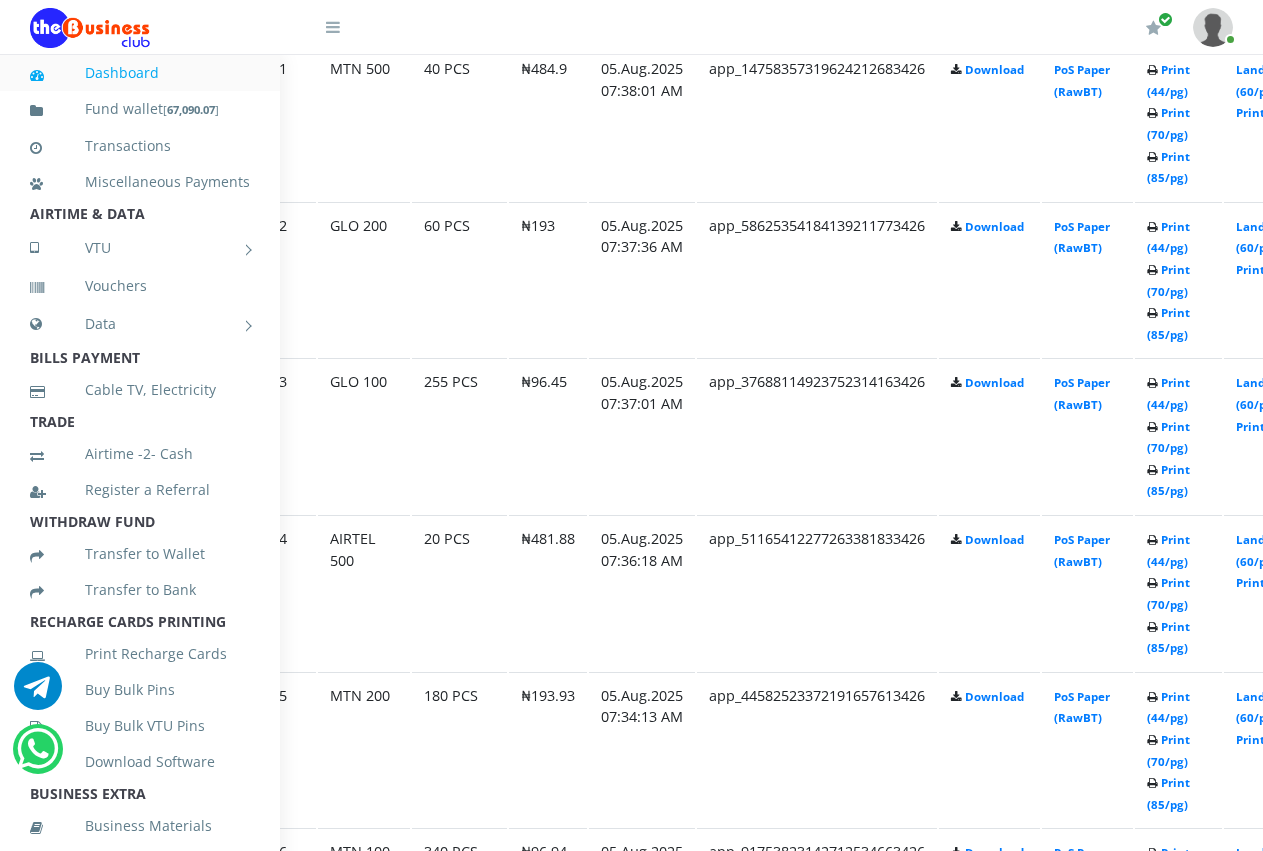 scroll, scrollTop: 1223, scrollLeft: 80, axis: both 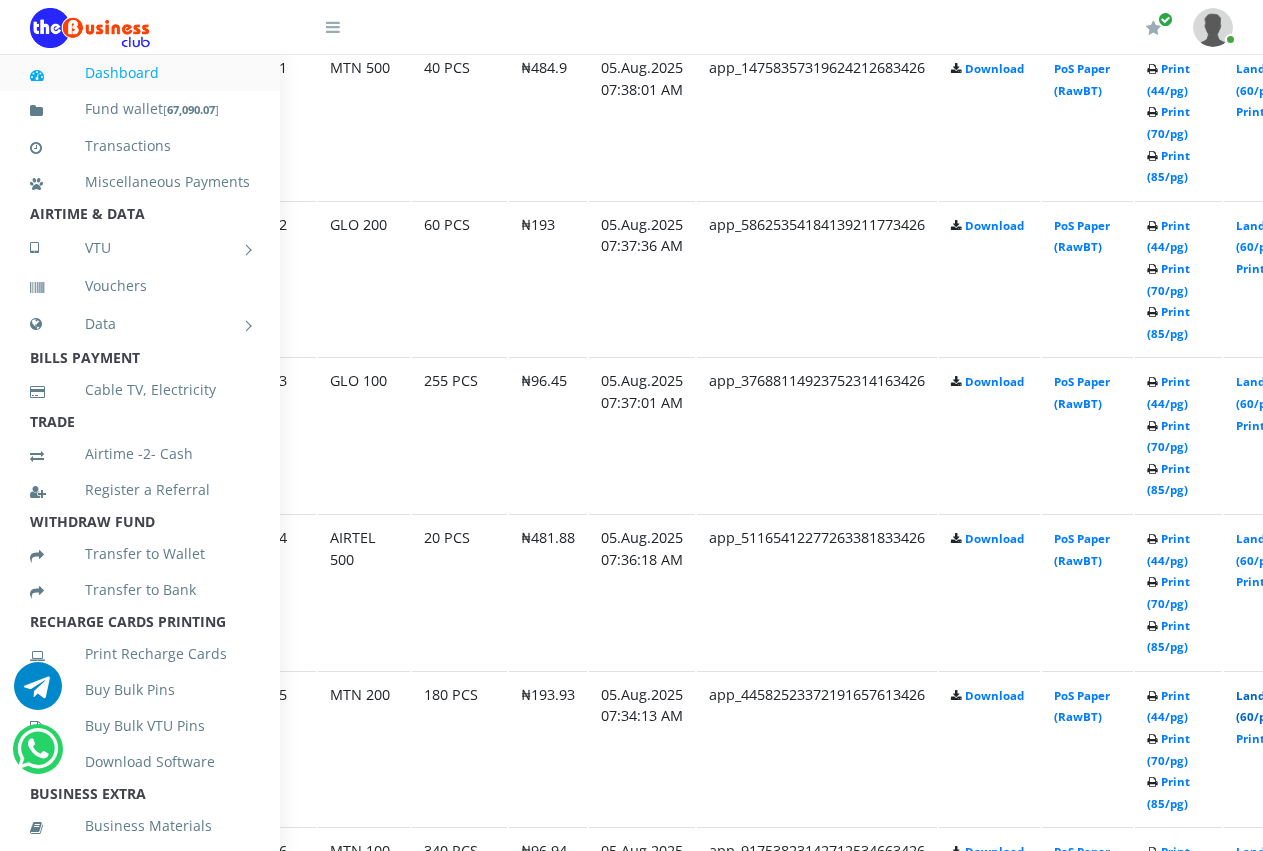 click on "Landscape (60/pg)" at bounding box center [1267, 706] 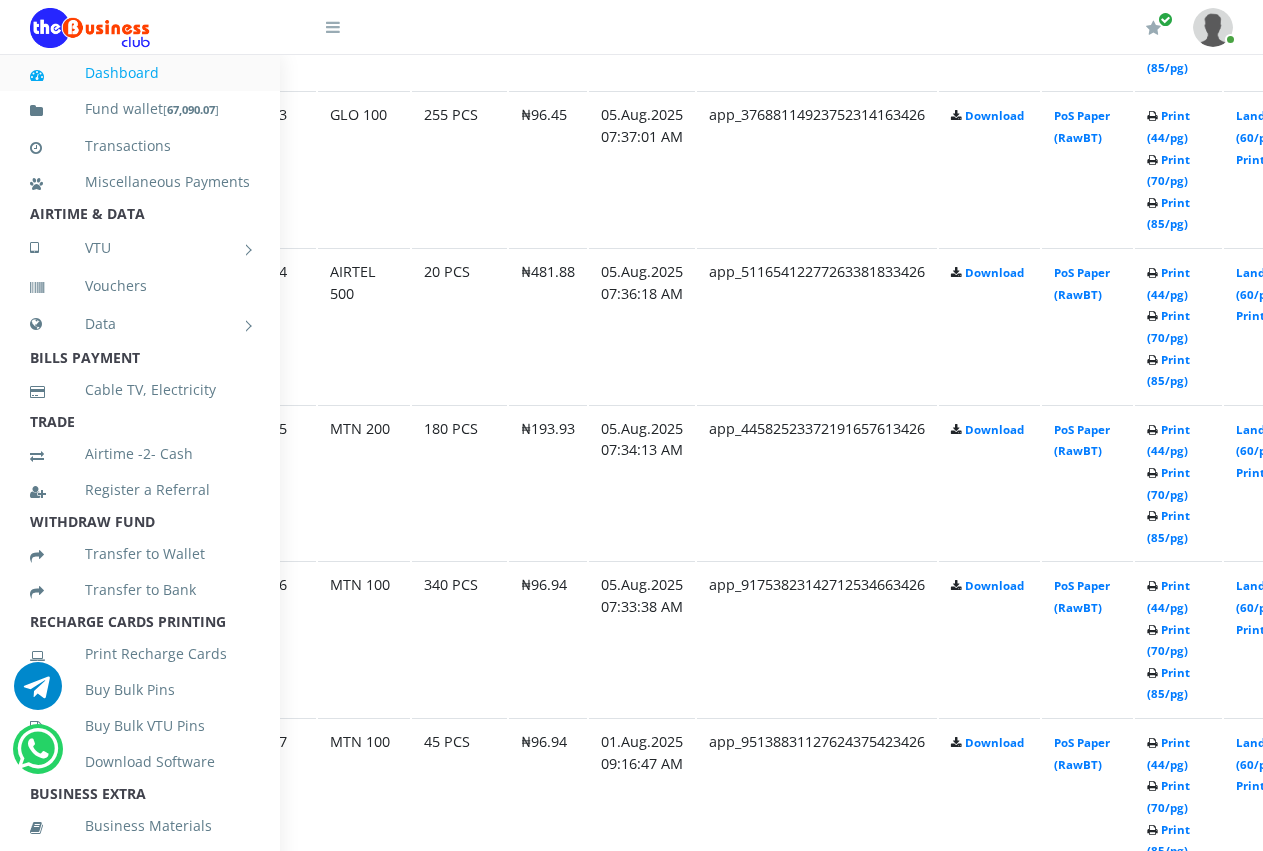 scroll, scrollTop: 1543, scrollLeft: 80, axis: both 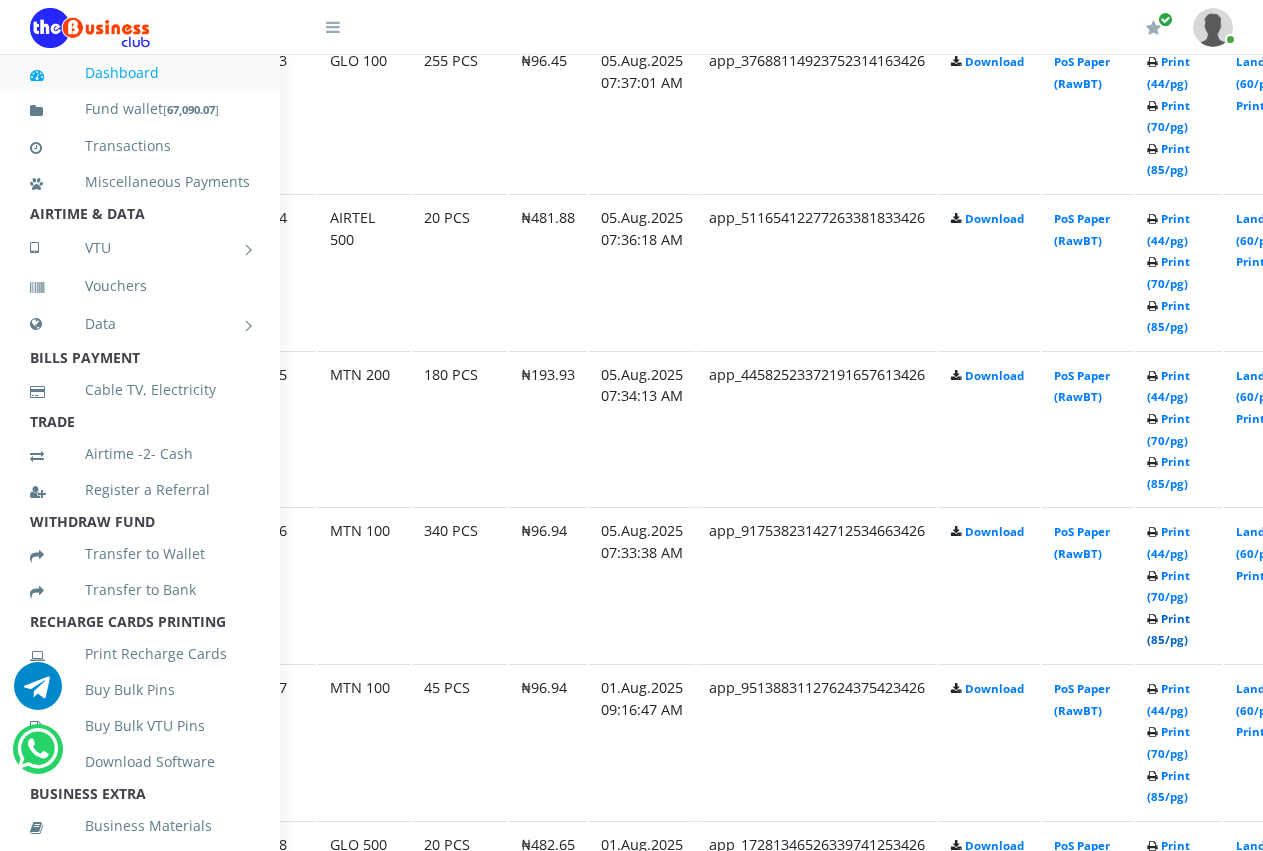 click on "Print (85/pg)" at bounding box center (1168, 629) 